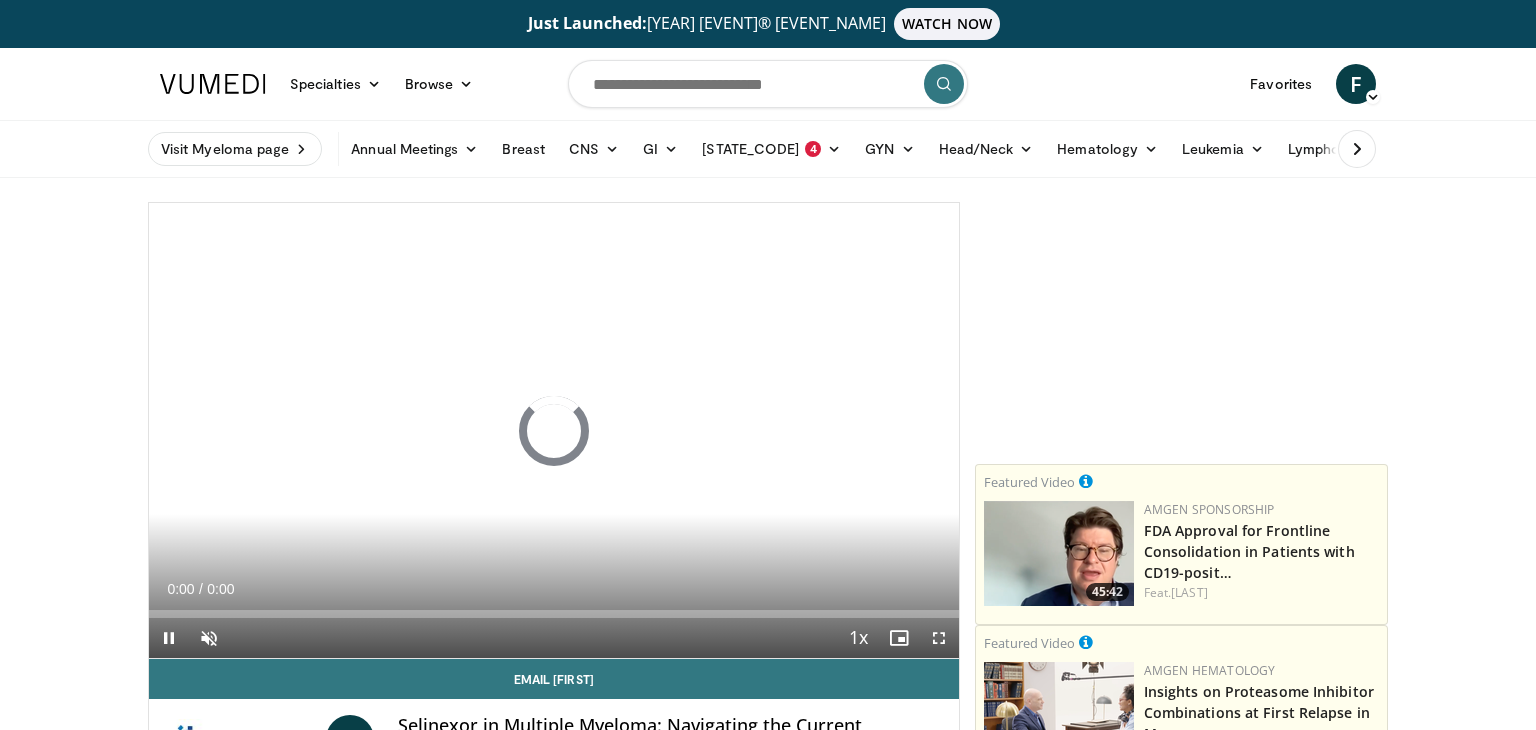scroll, scrollTop: 0, scrollLeft: 0, axis: both 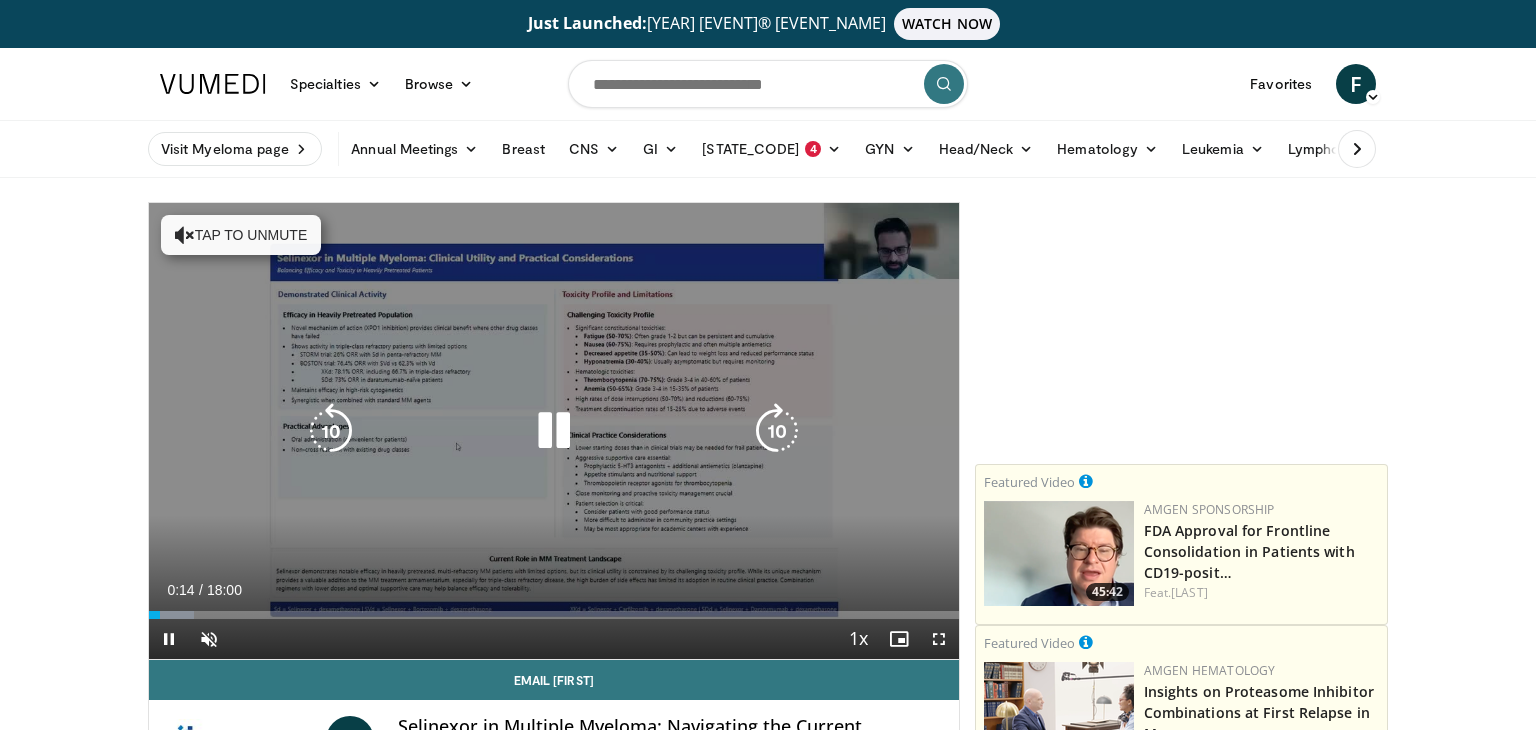 click at bounding box center (554, 431) 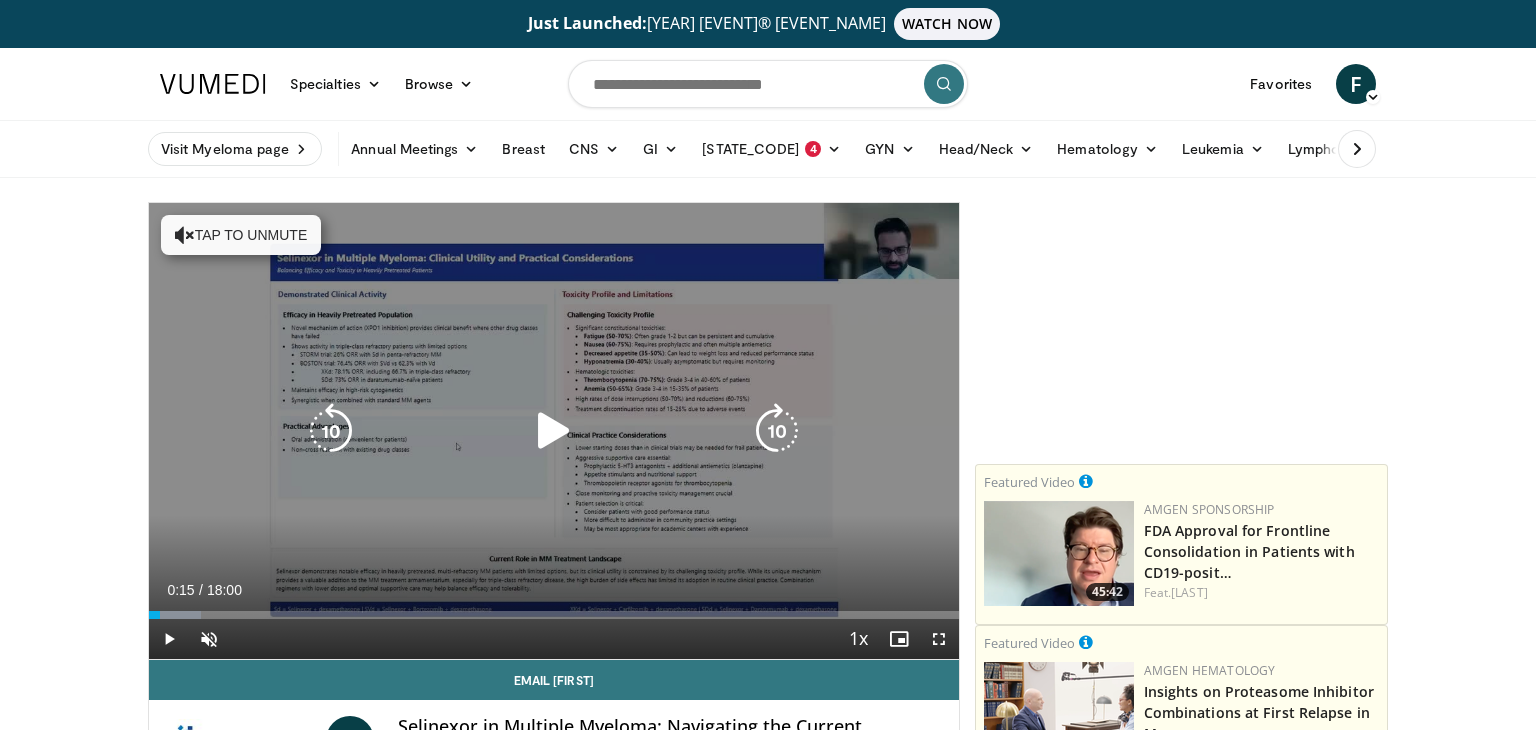 click at bounding box center (554, 431) 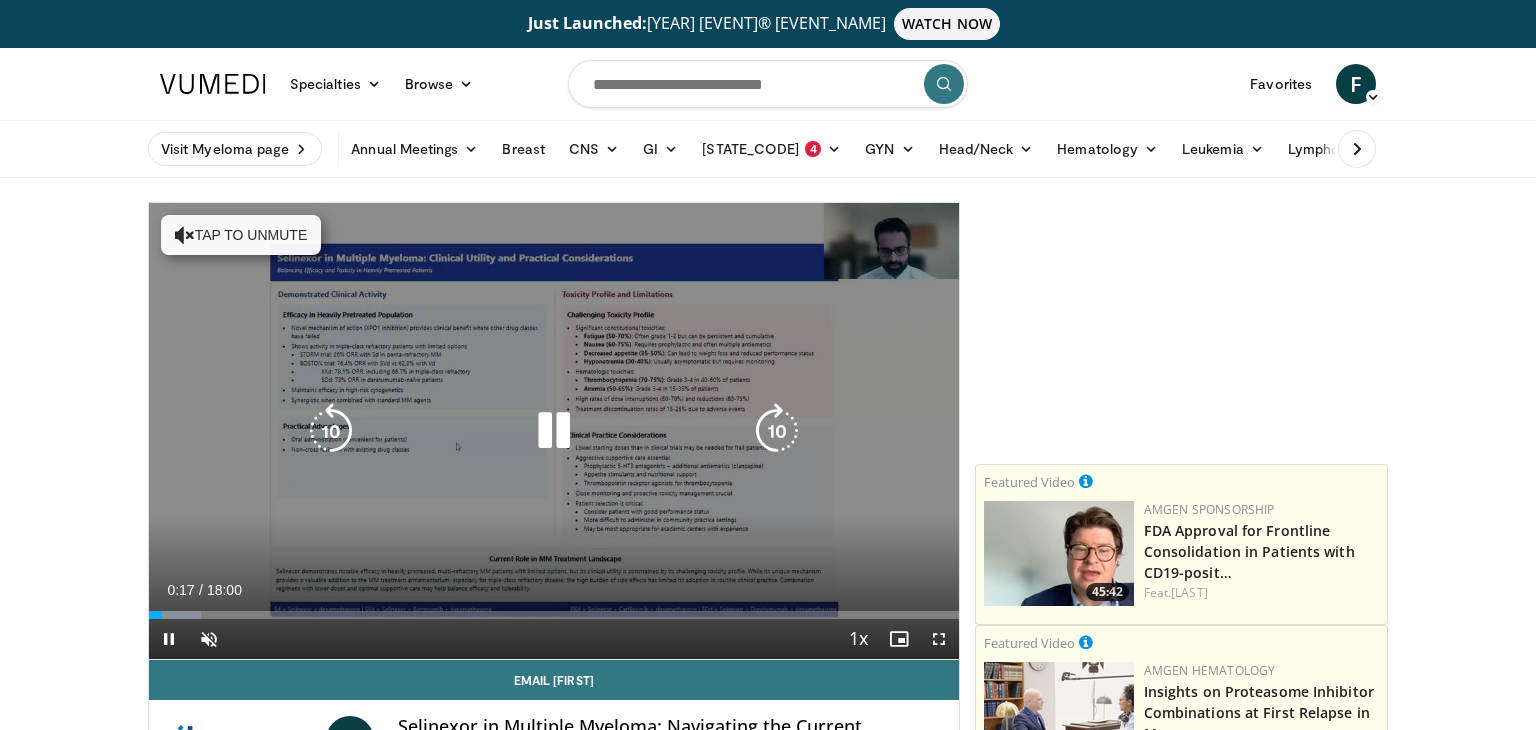 click on "Tap to unmute" at bounding box center (241, 235) 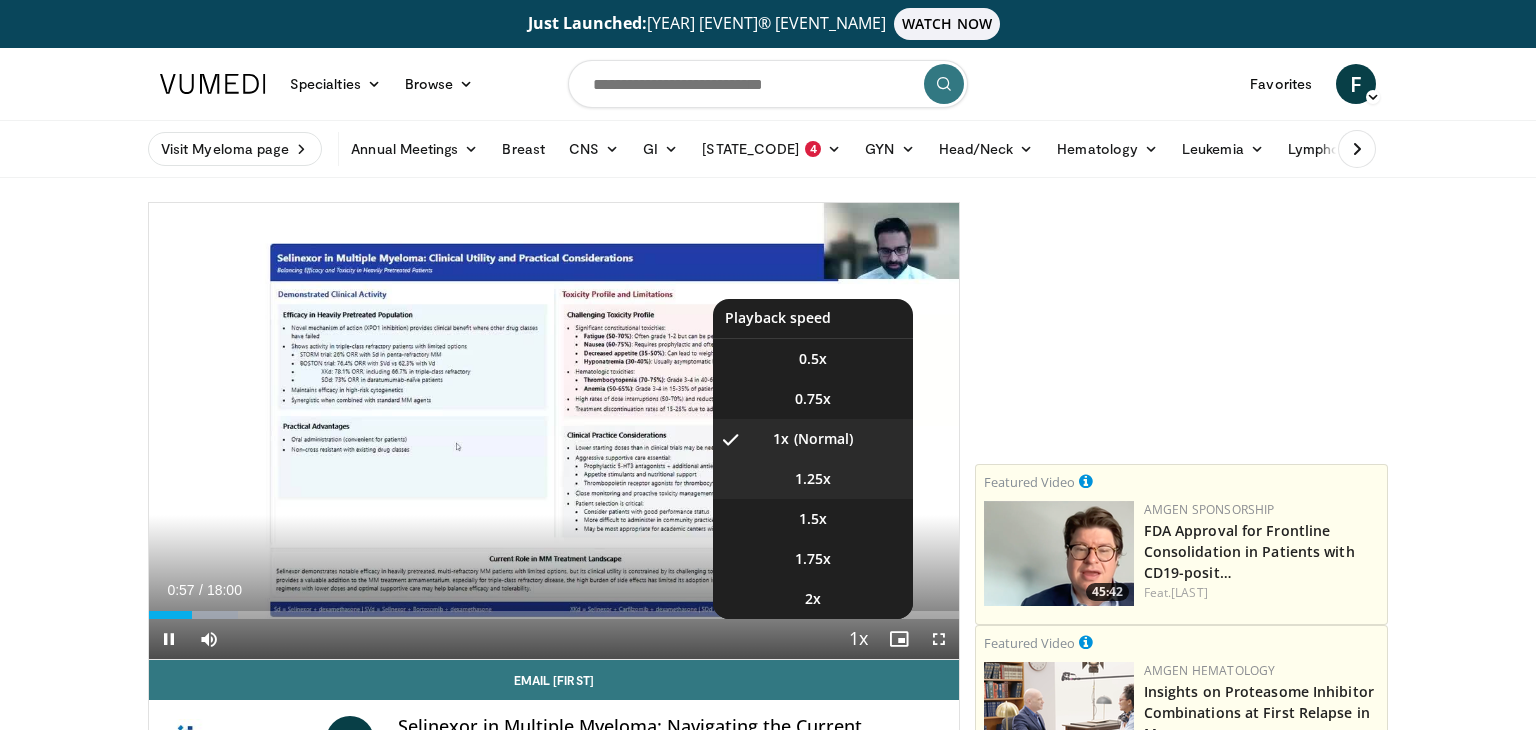 click on "1.25x" at bounding box center [813, 359] 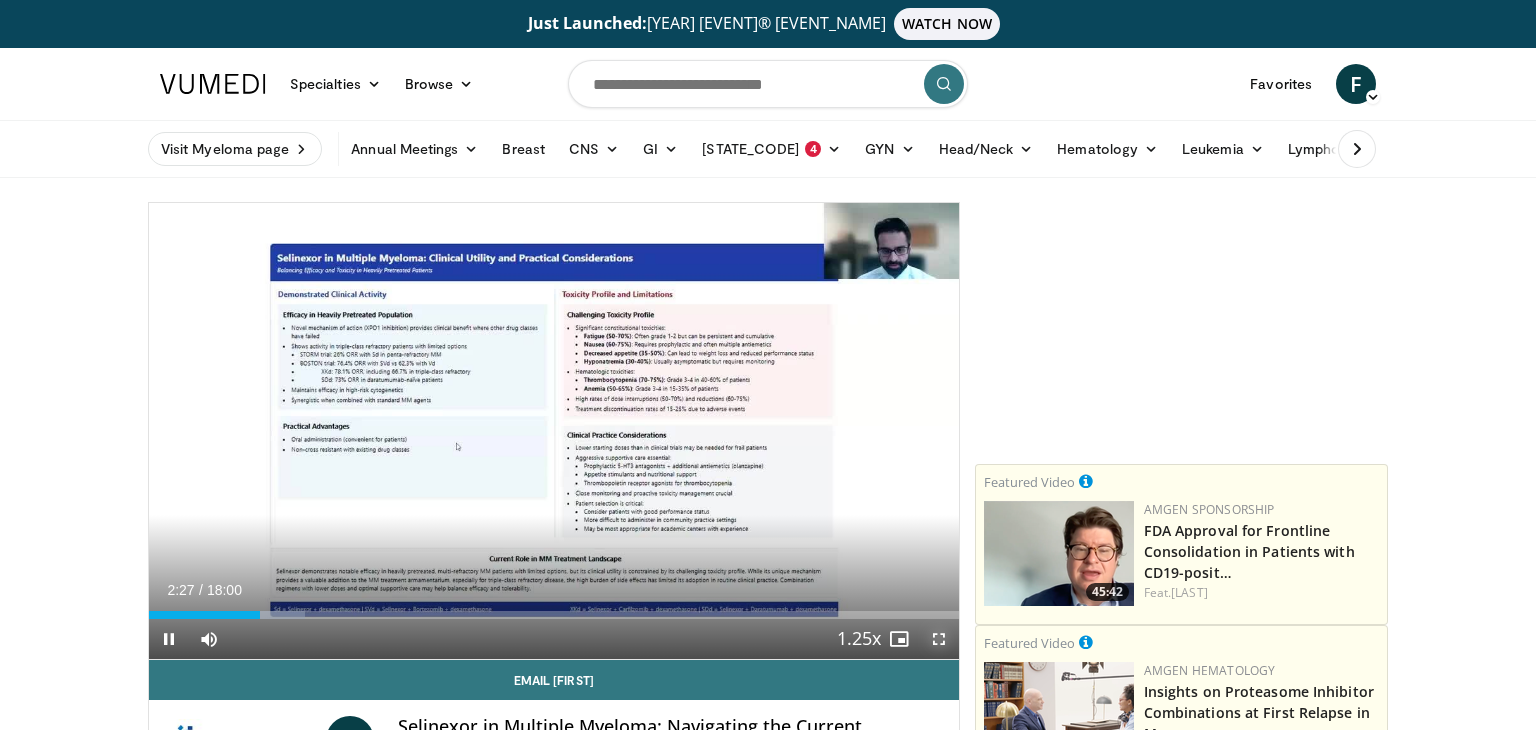 click at bounding box center (939, 639) 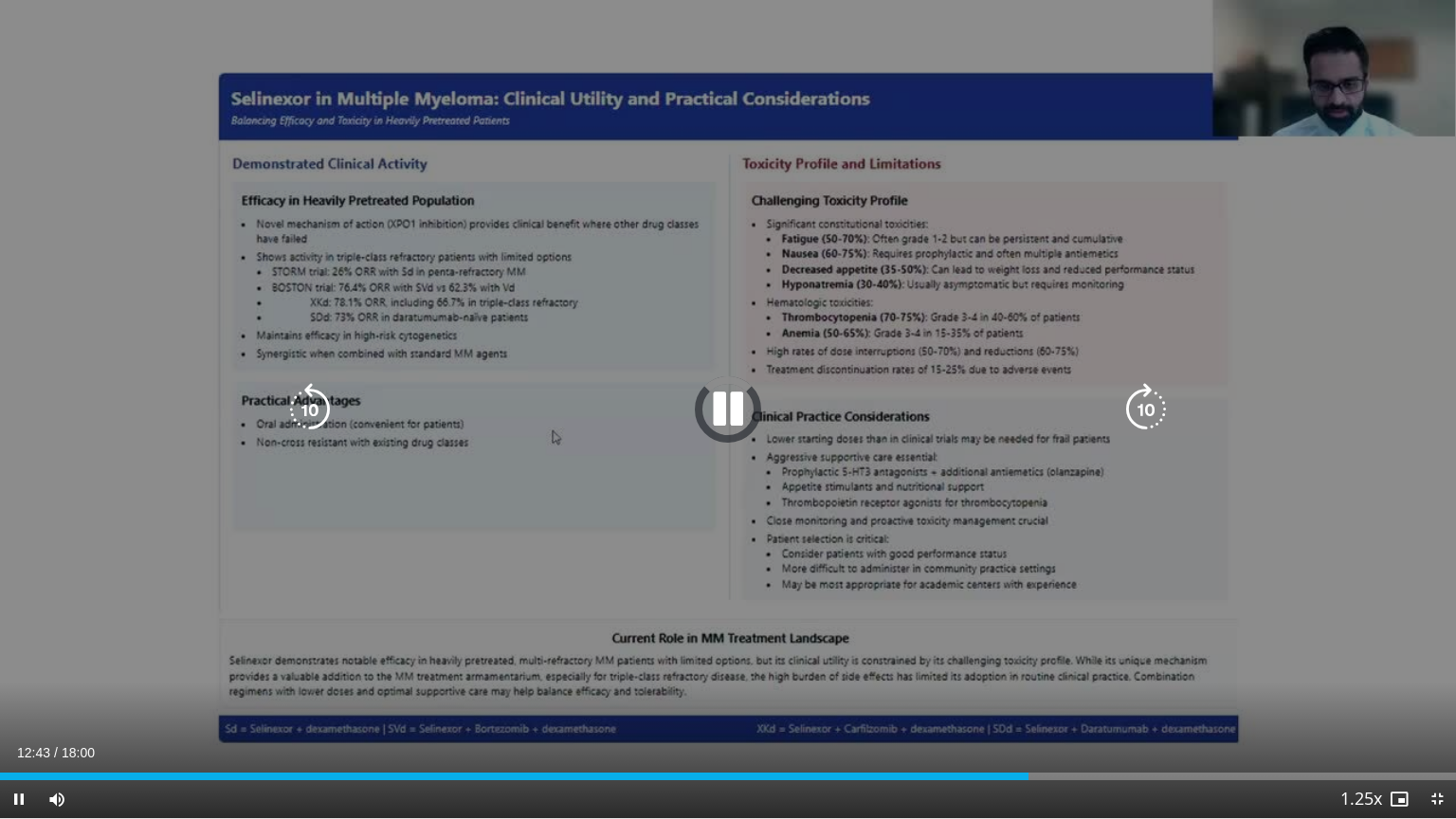 click on "10 seconds
Tap to unmute" at bounding box center (728, 409) 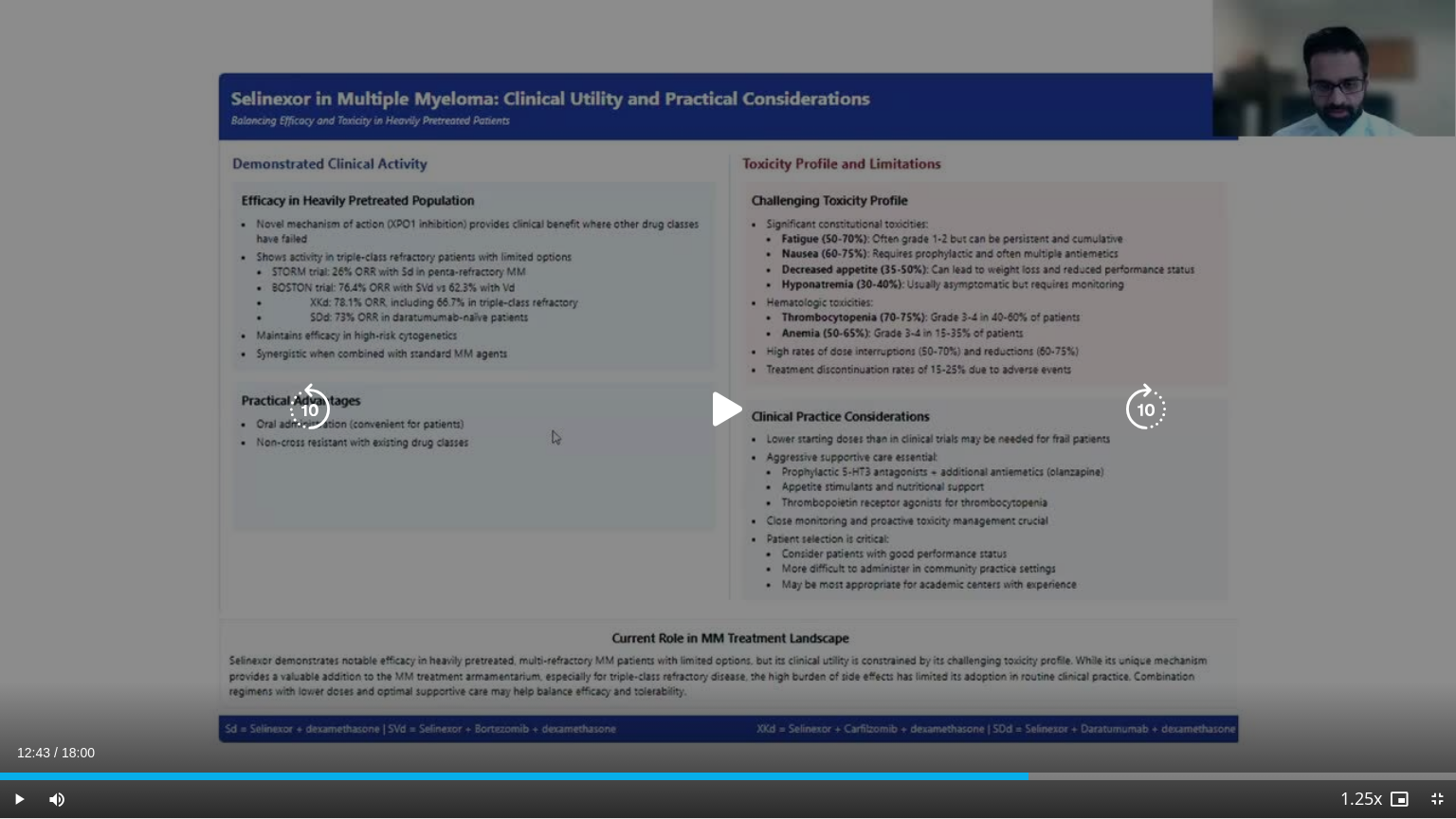 click at bounding box center [728, 410] 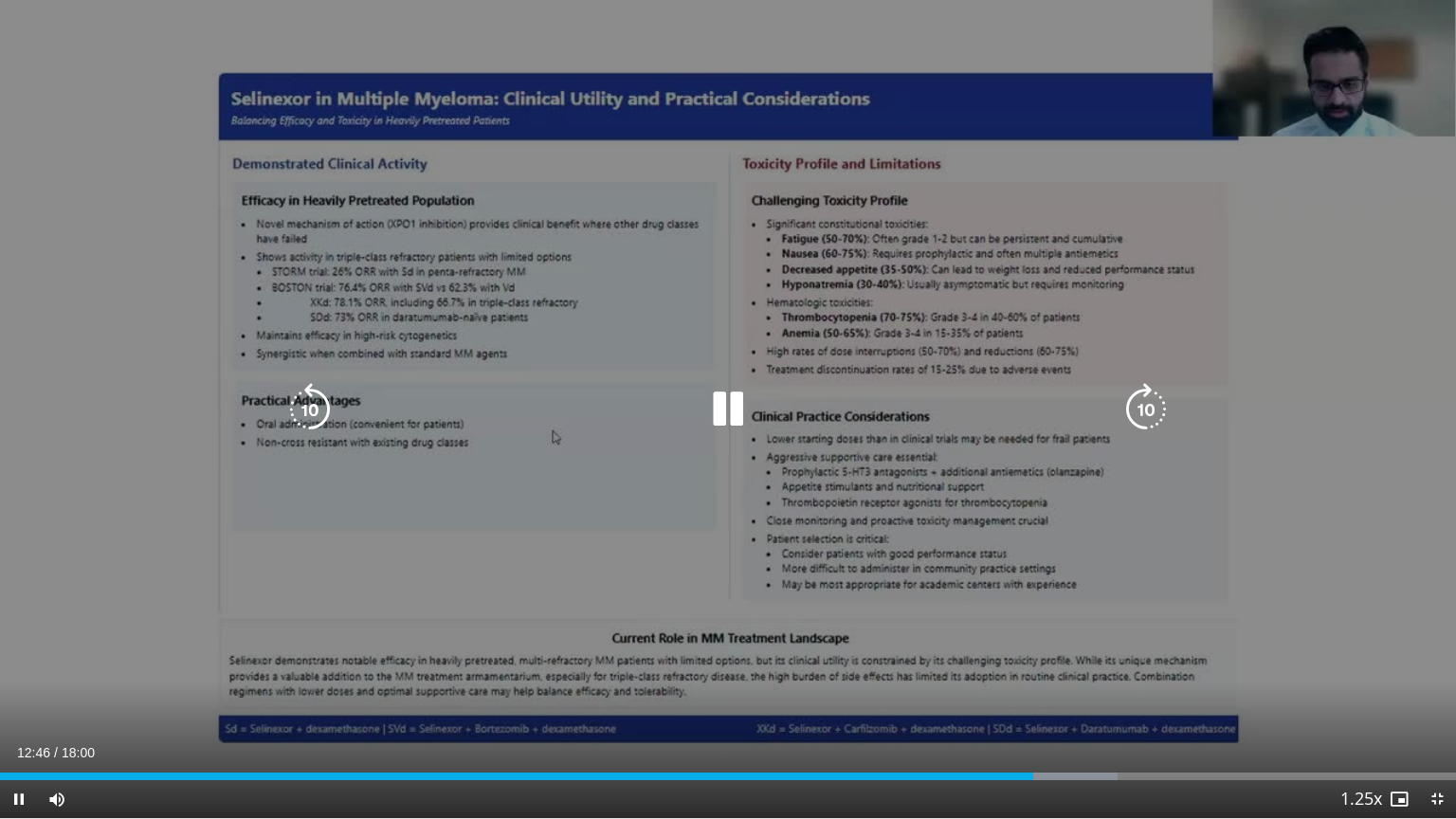 click at bounding box center [1146, 410] 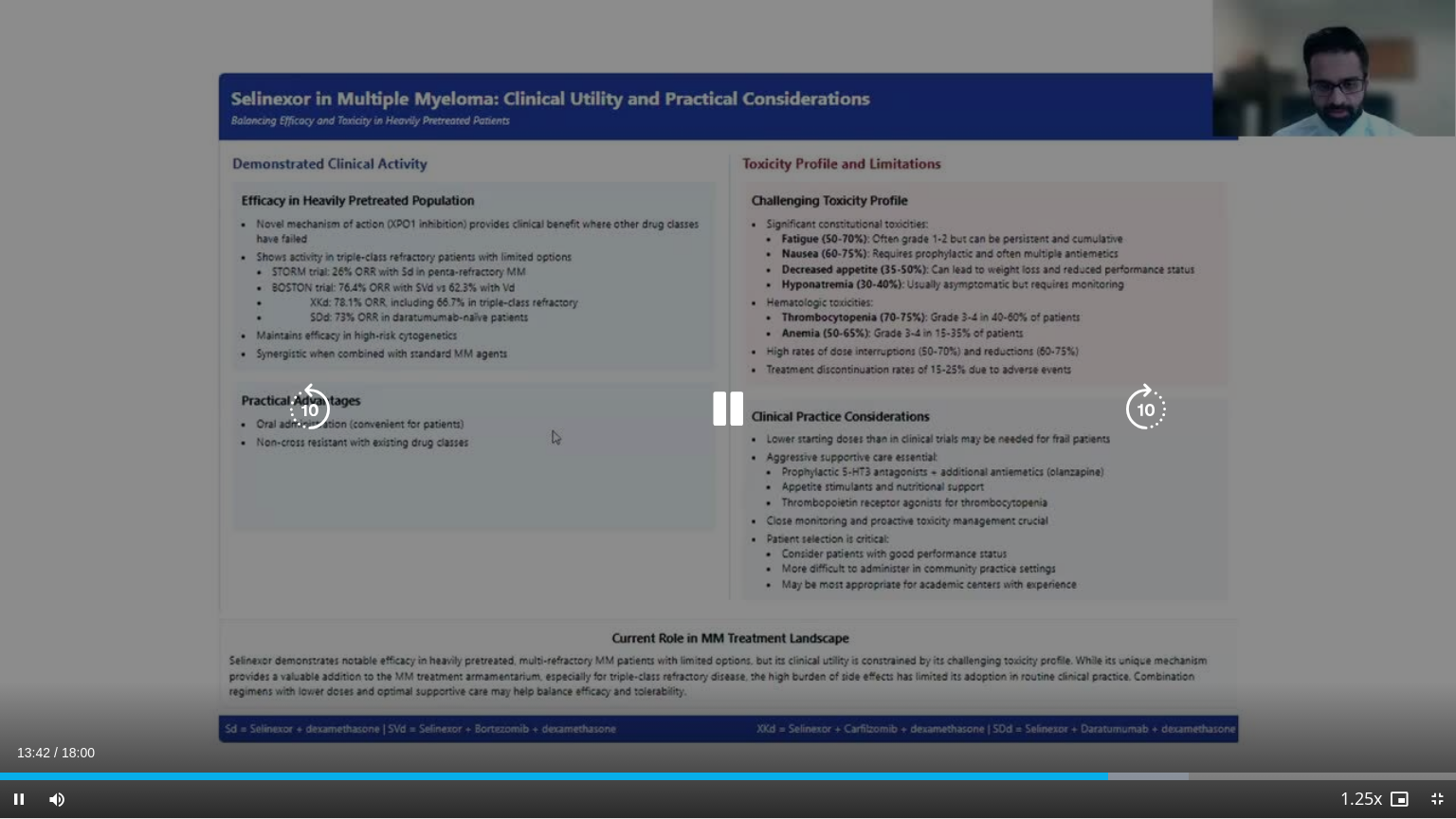 click at bounding box center [1146, 410] 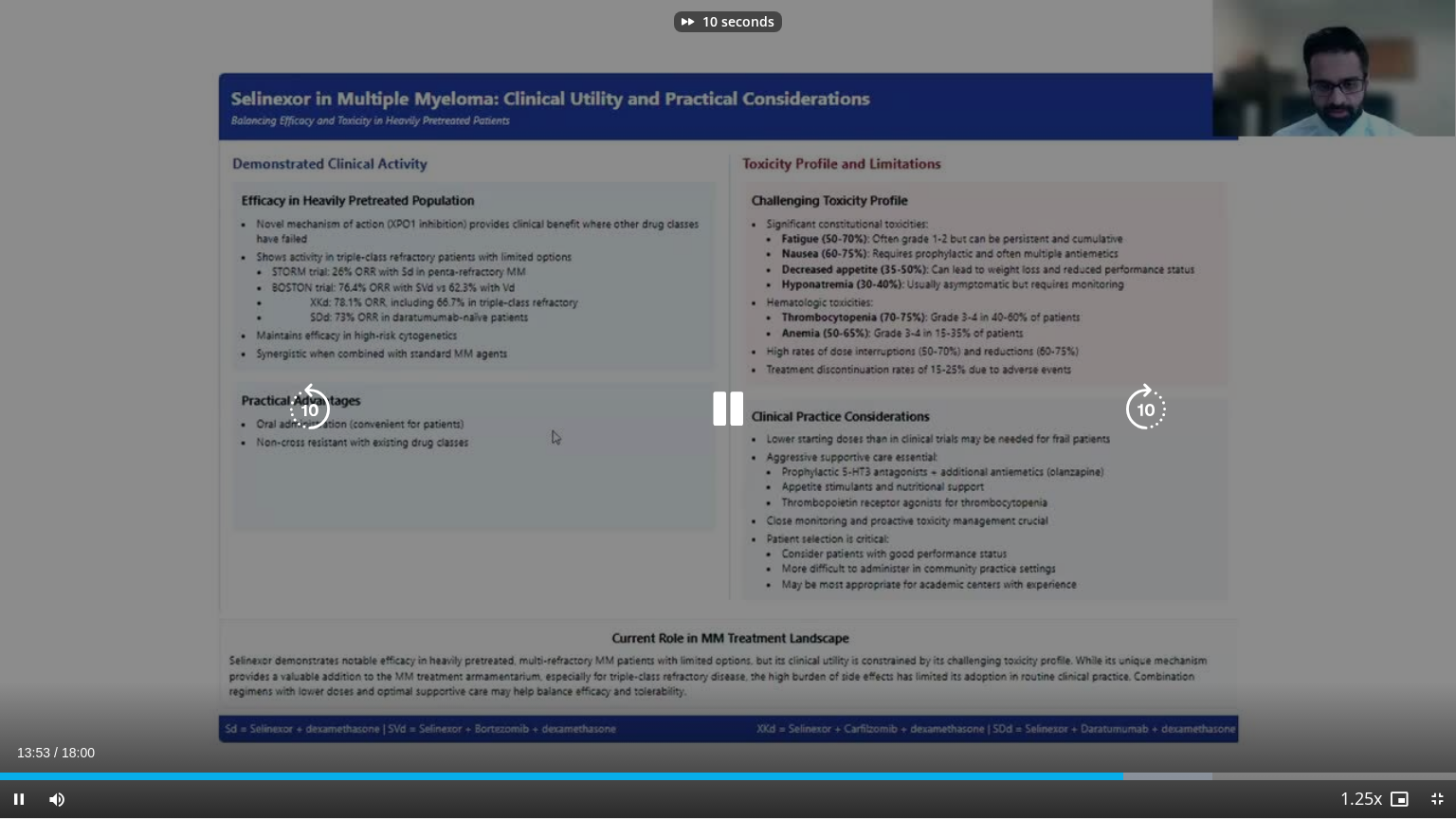 click at bounding box center (1146, 410) 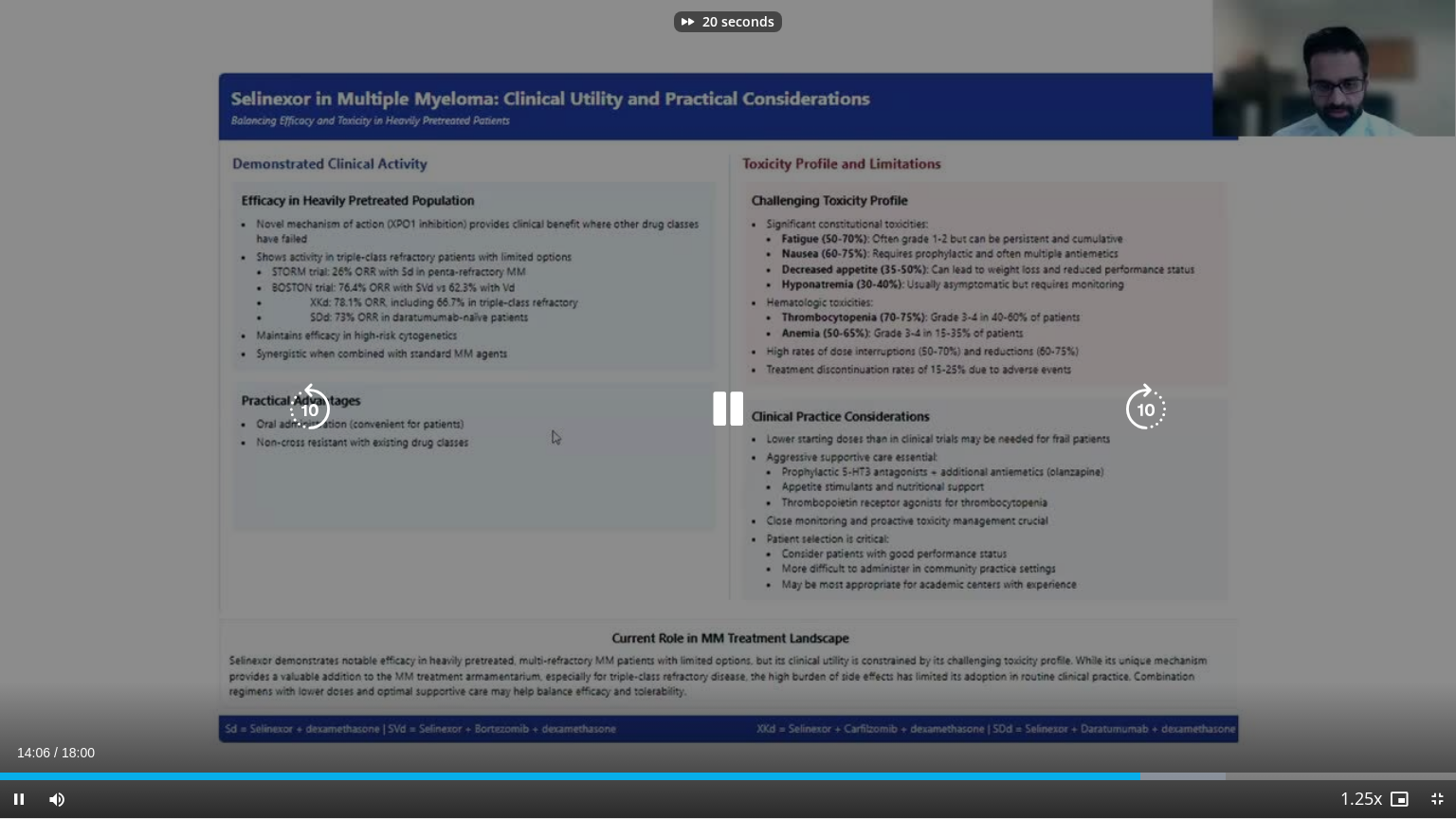 click at bounding box center [1146, 410] 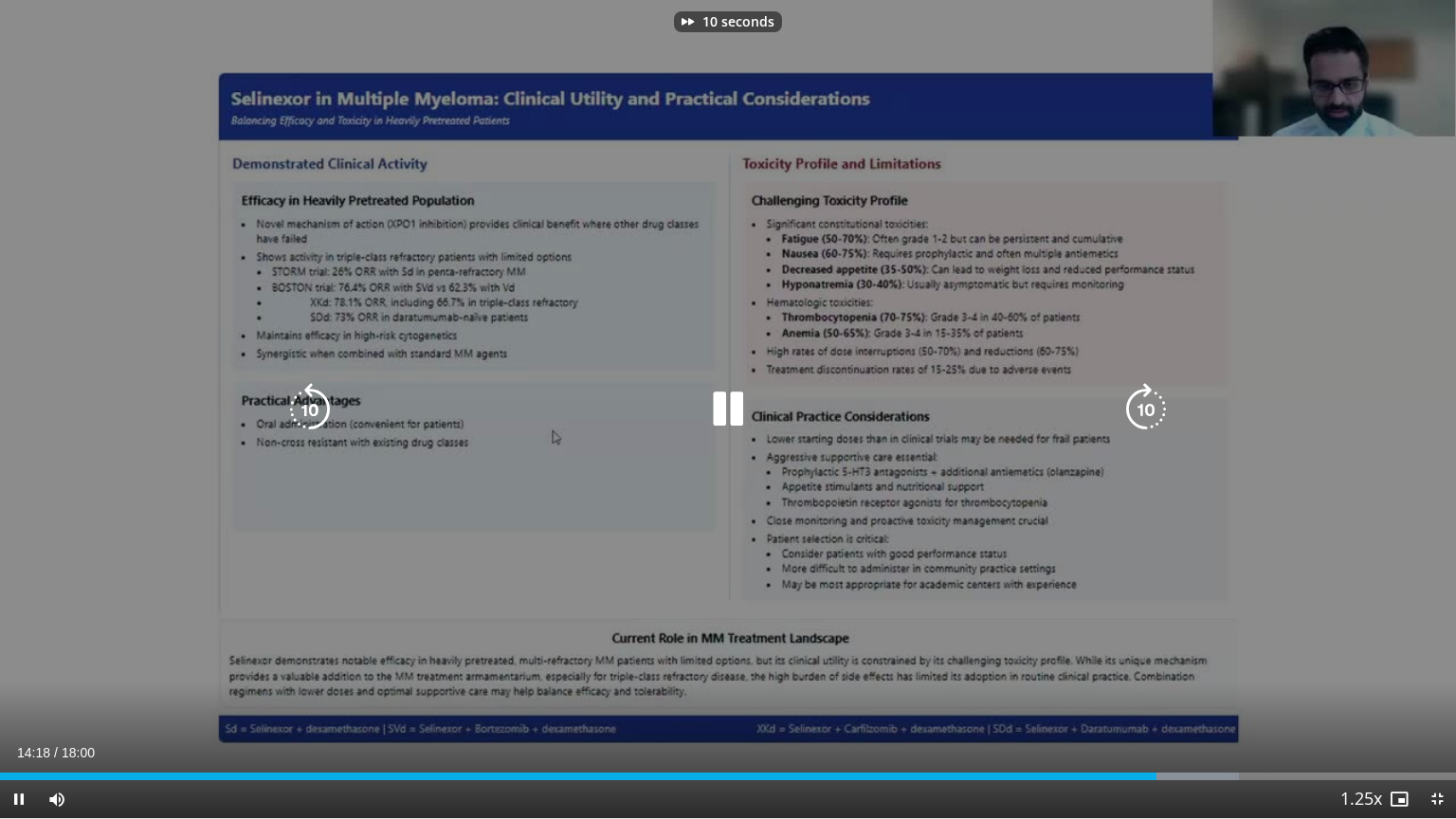 click at bounding box center [1146, 410] 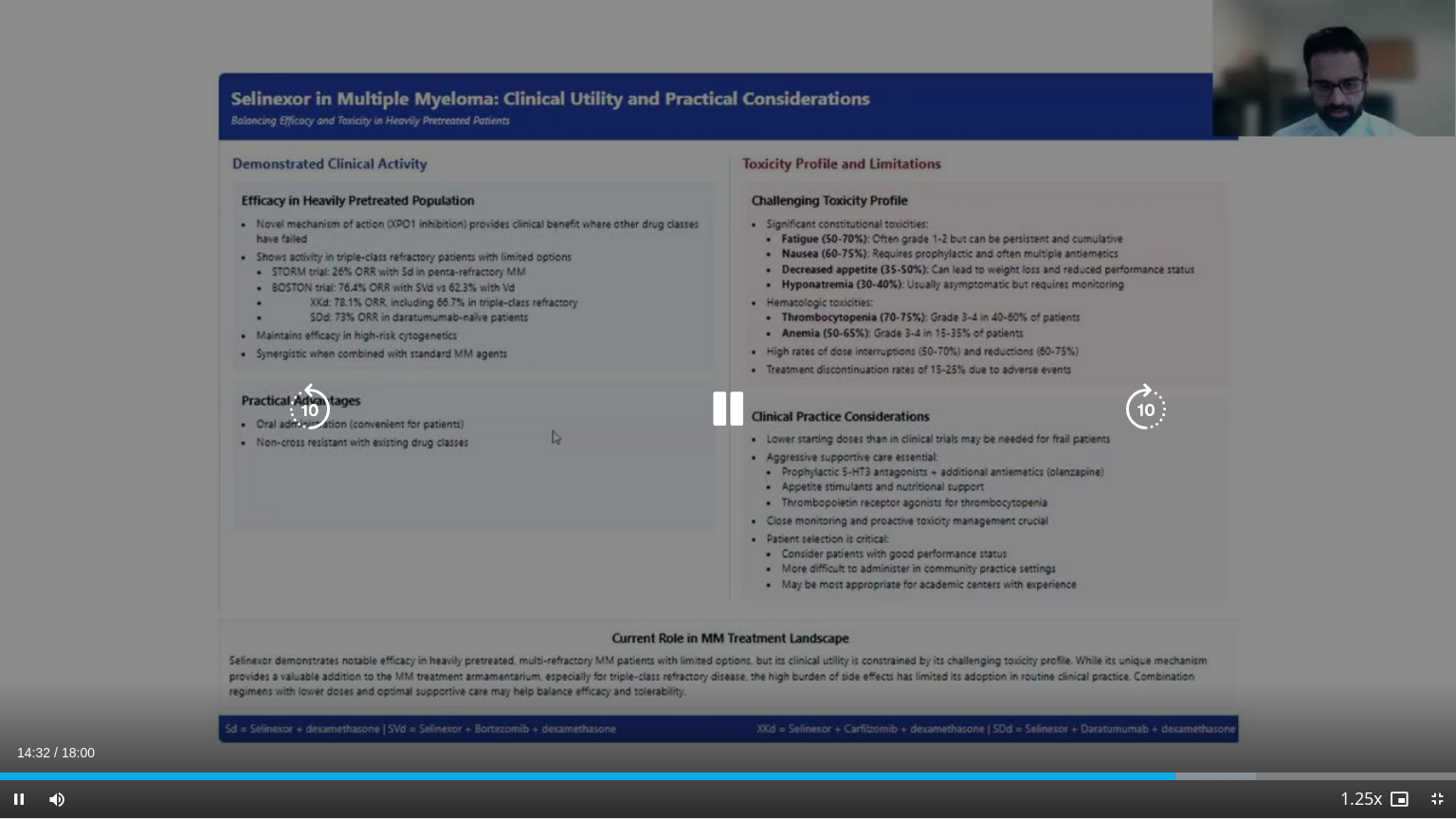 click on "10 seconds
Tap to unmute" at bounding box center (728, 409) 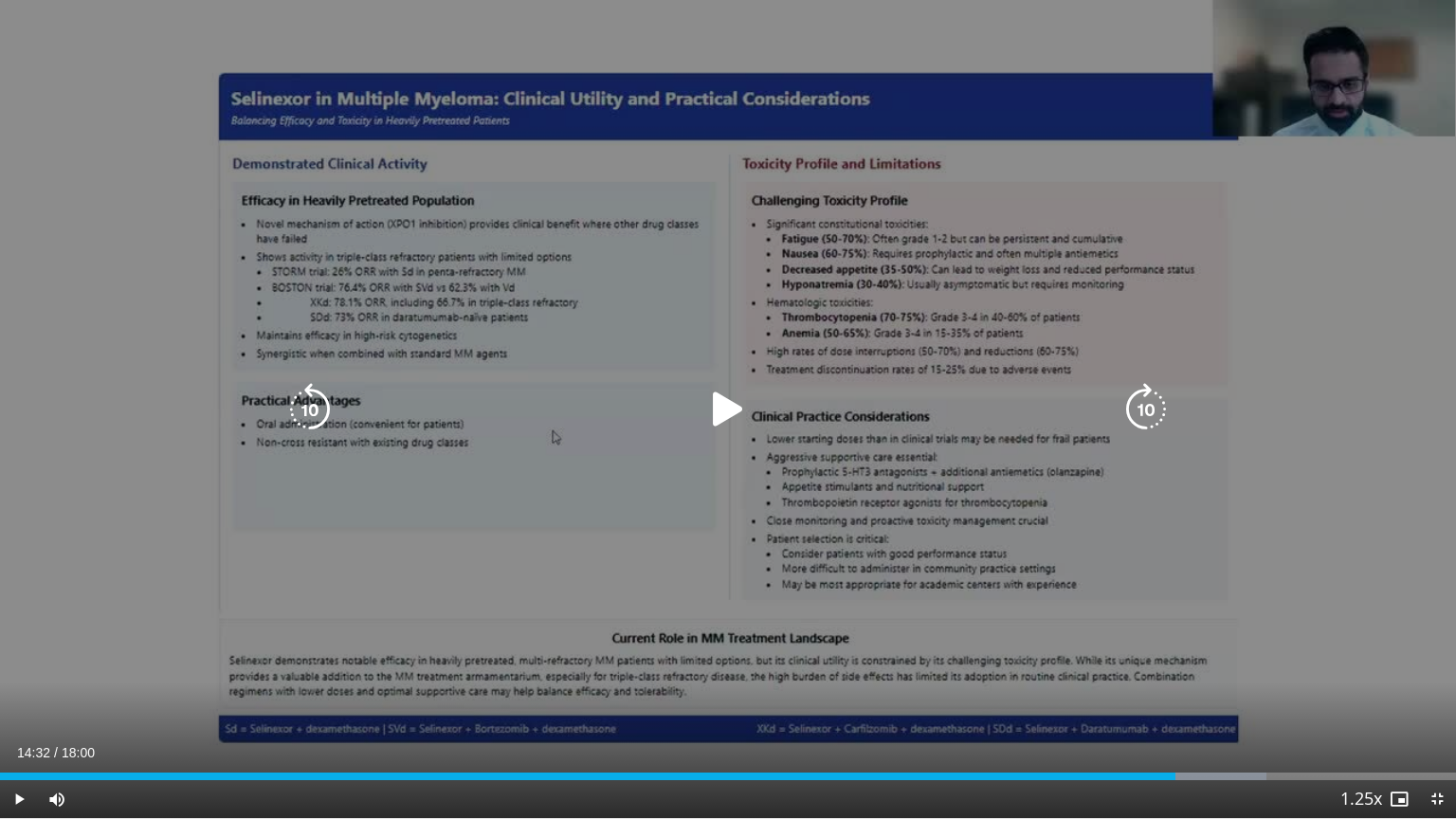 click on "10 seconds
Tap to unmute" at bounding box center [728, 409] 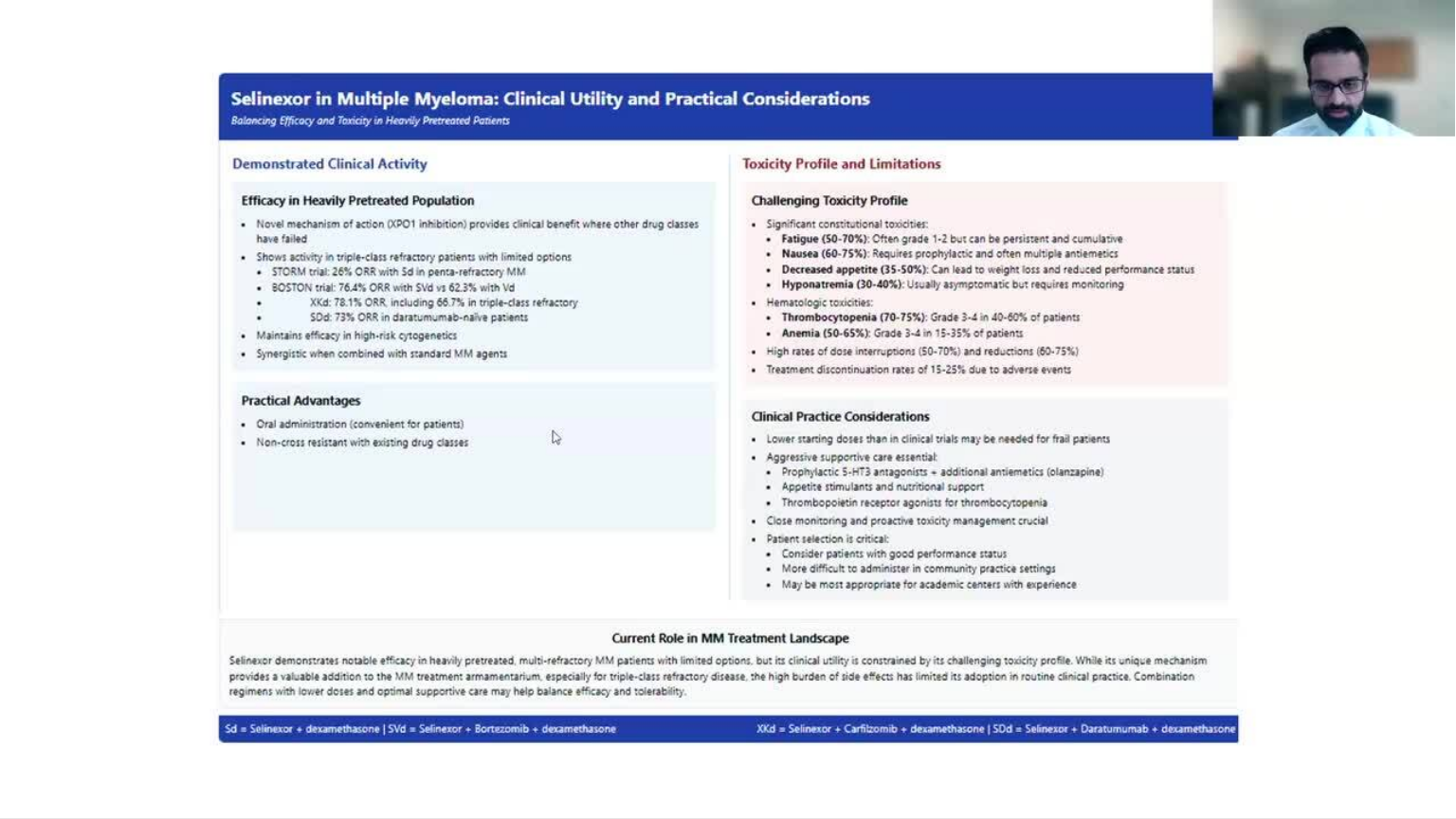 click on "10 seconds
Tap to unmute" at bounding box center [728, 409] 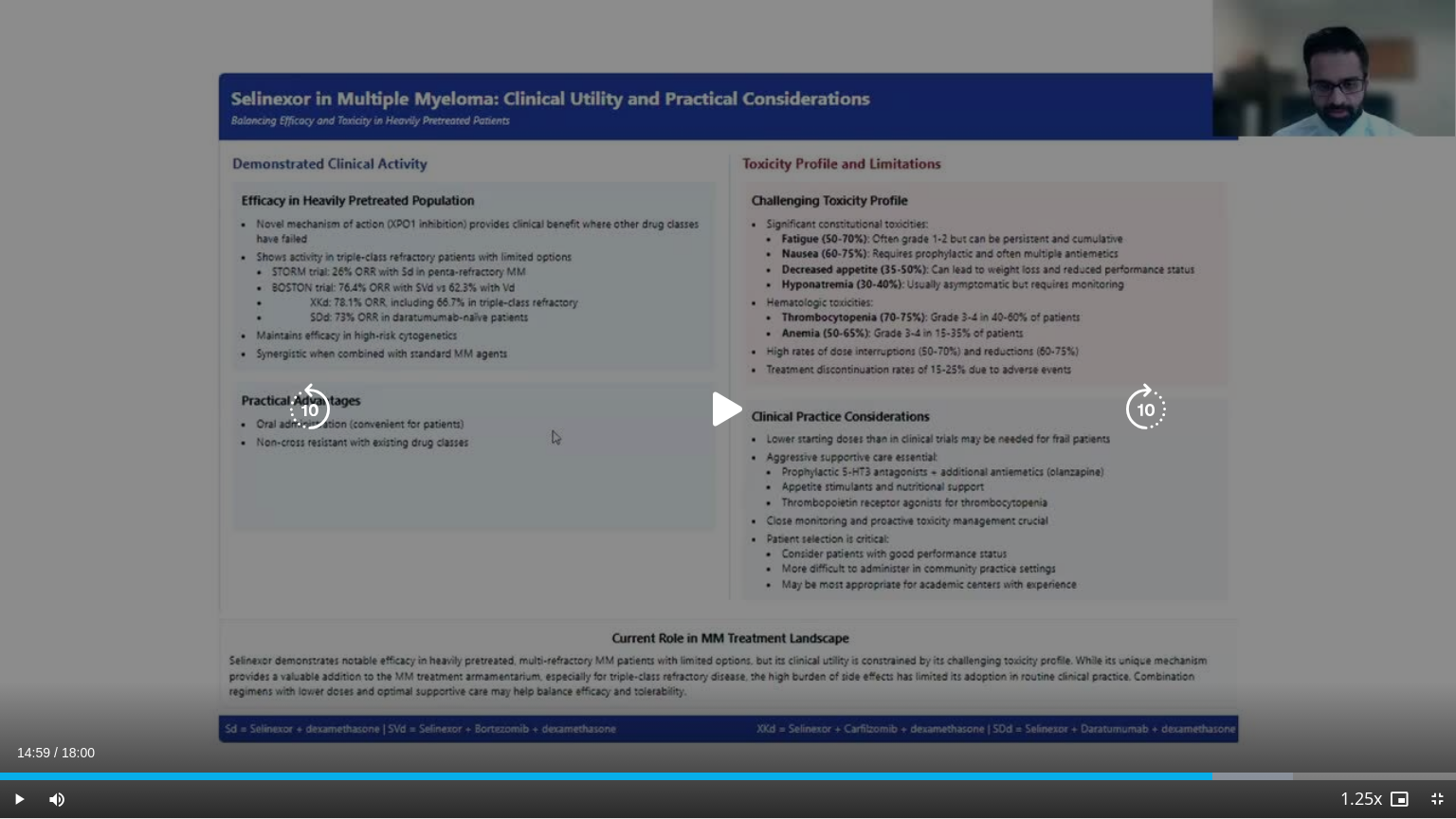 click at bounding box center [1146, 410] 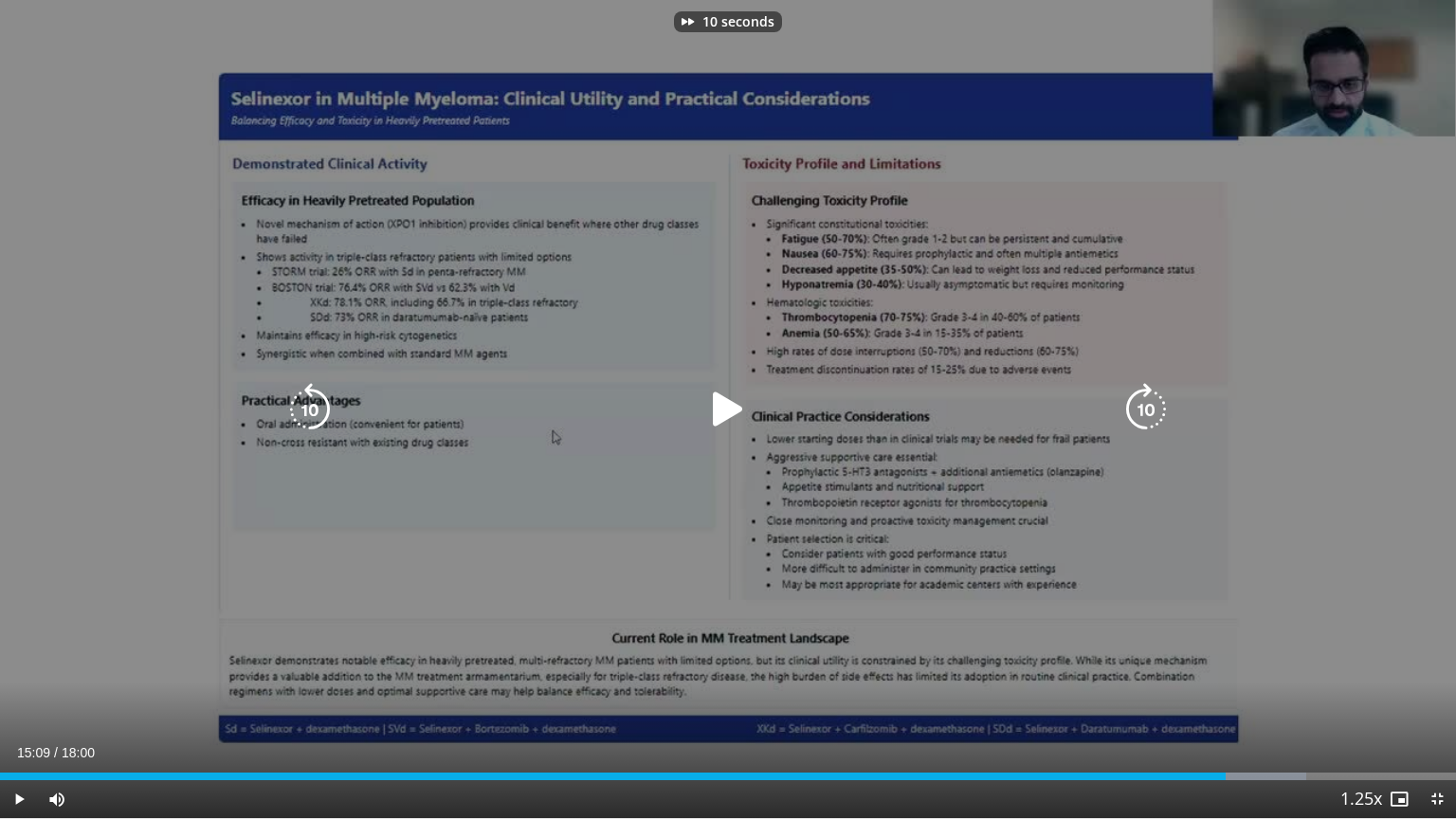 click at bounding box center (728, 410) 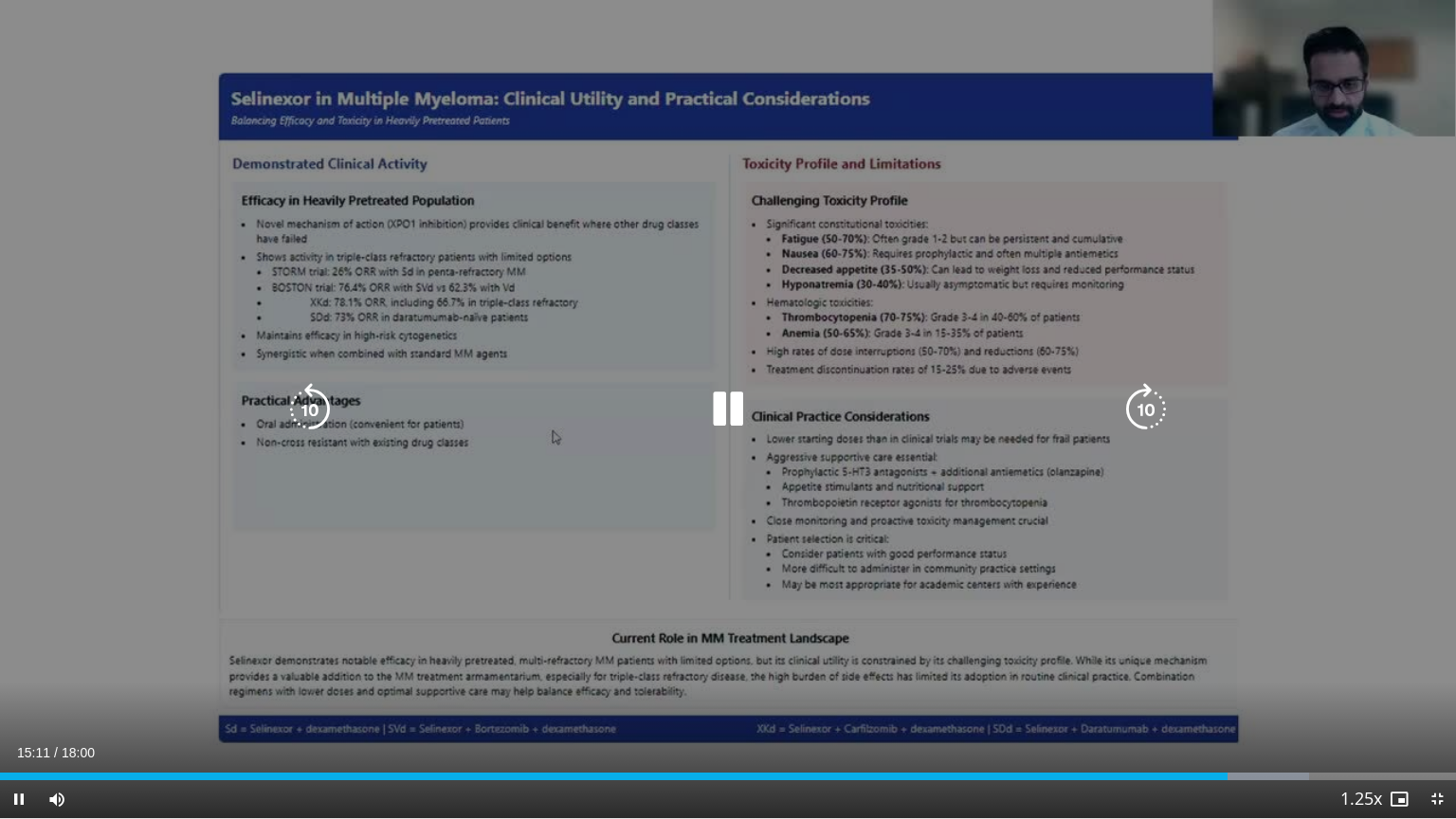 click at bounding box center [1146, 410] 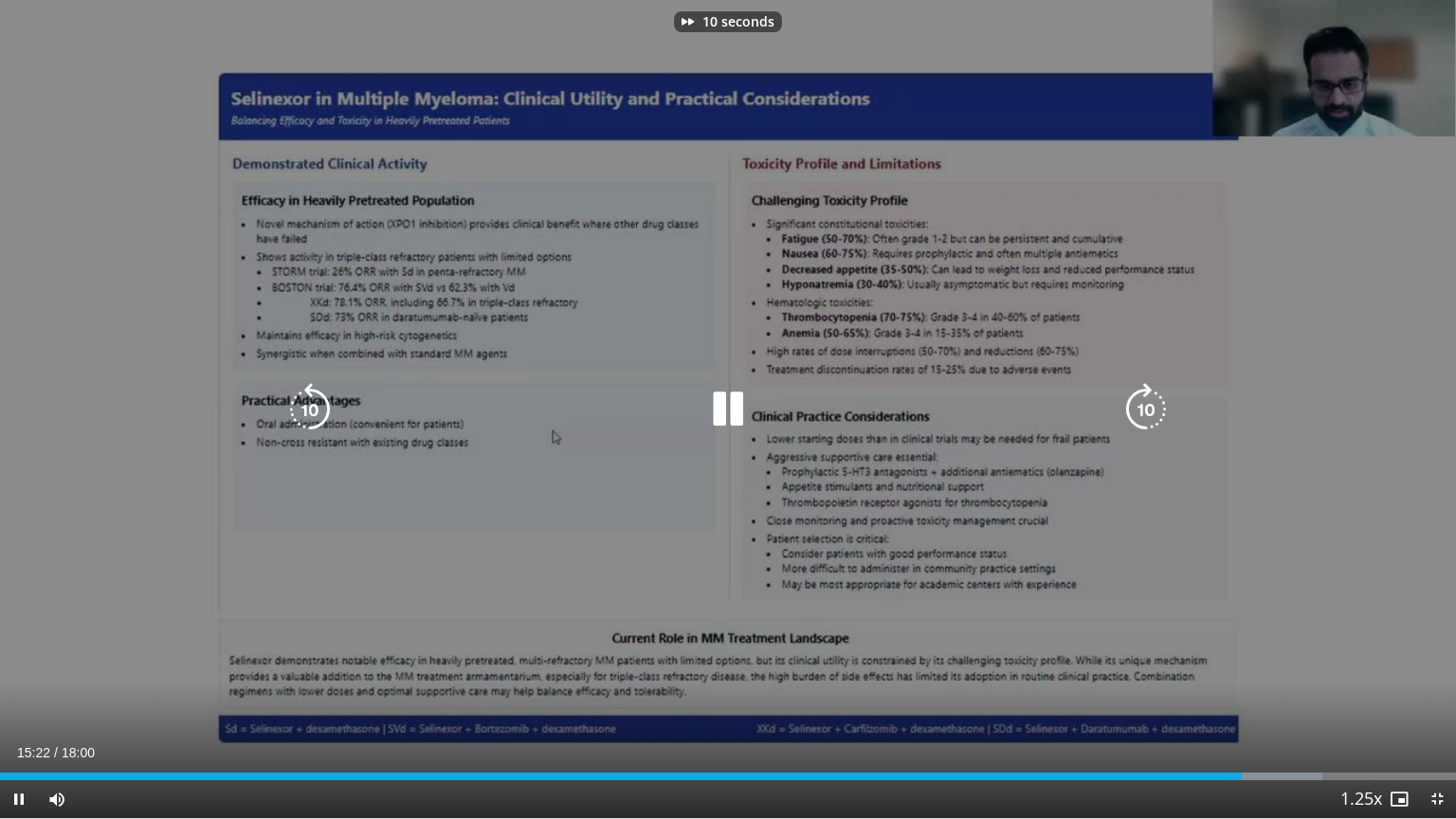 click at bounding box center (1146, 410) 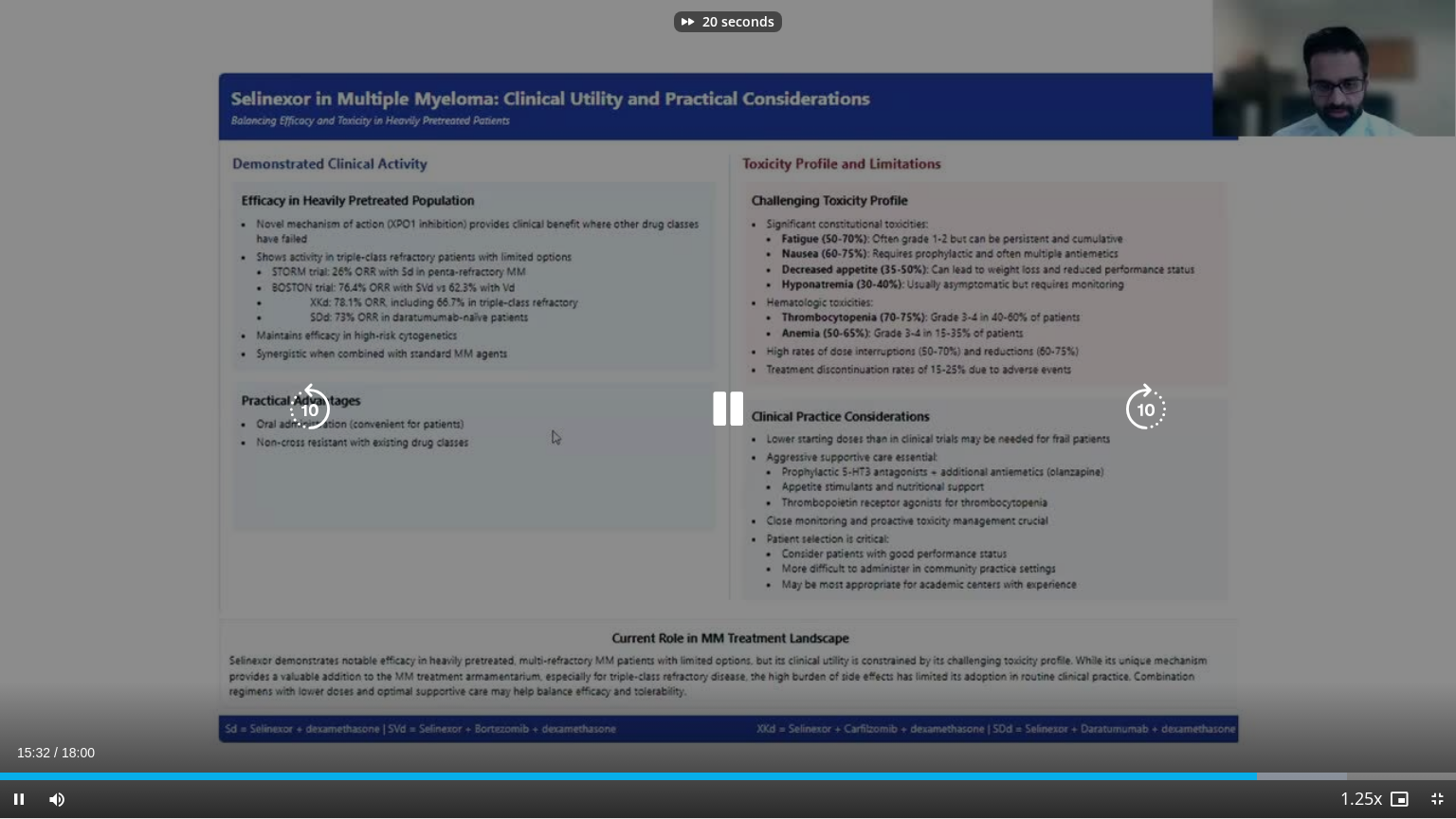 click at bounding box center [1146, 410] 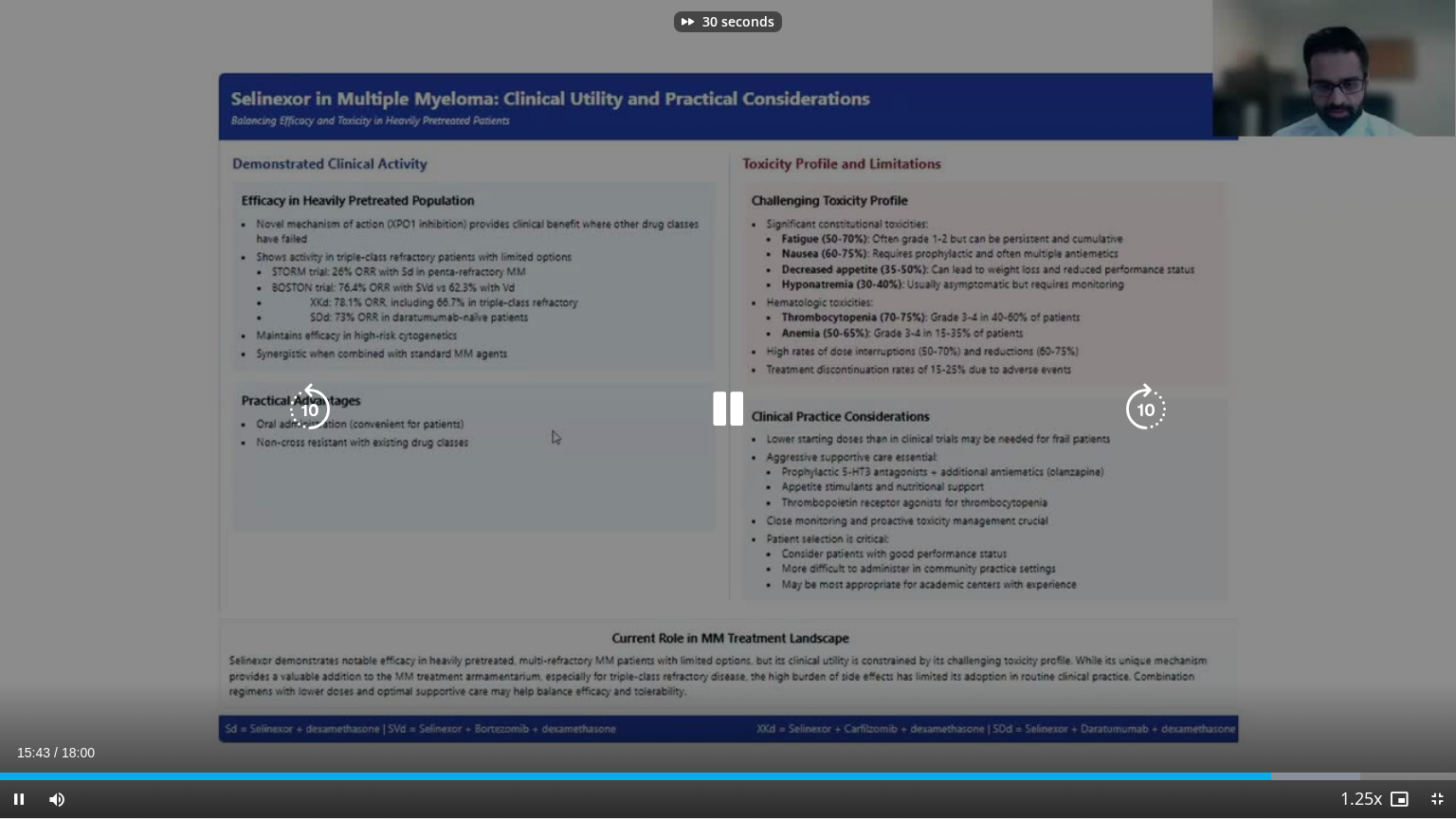 click at bounding box center [1146, 410] 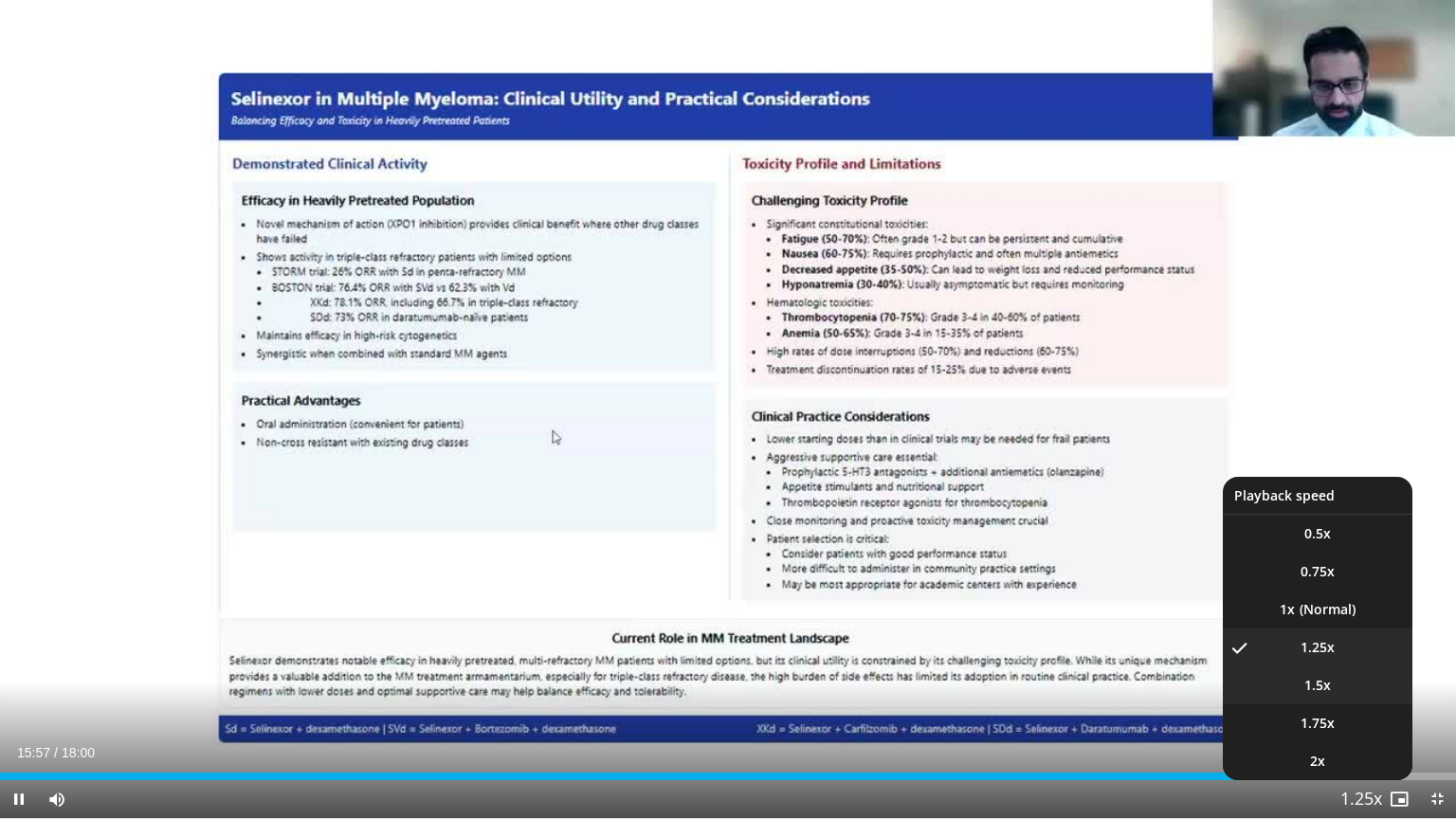 click on "1.5x" at bounding box center [1318, 534] 